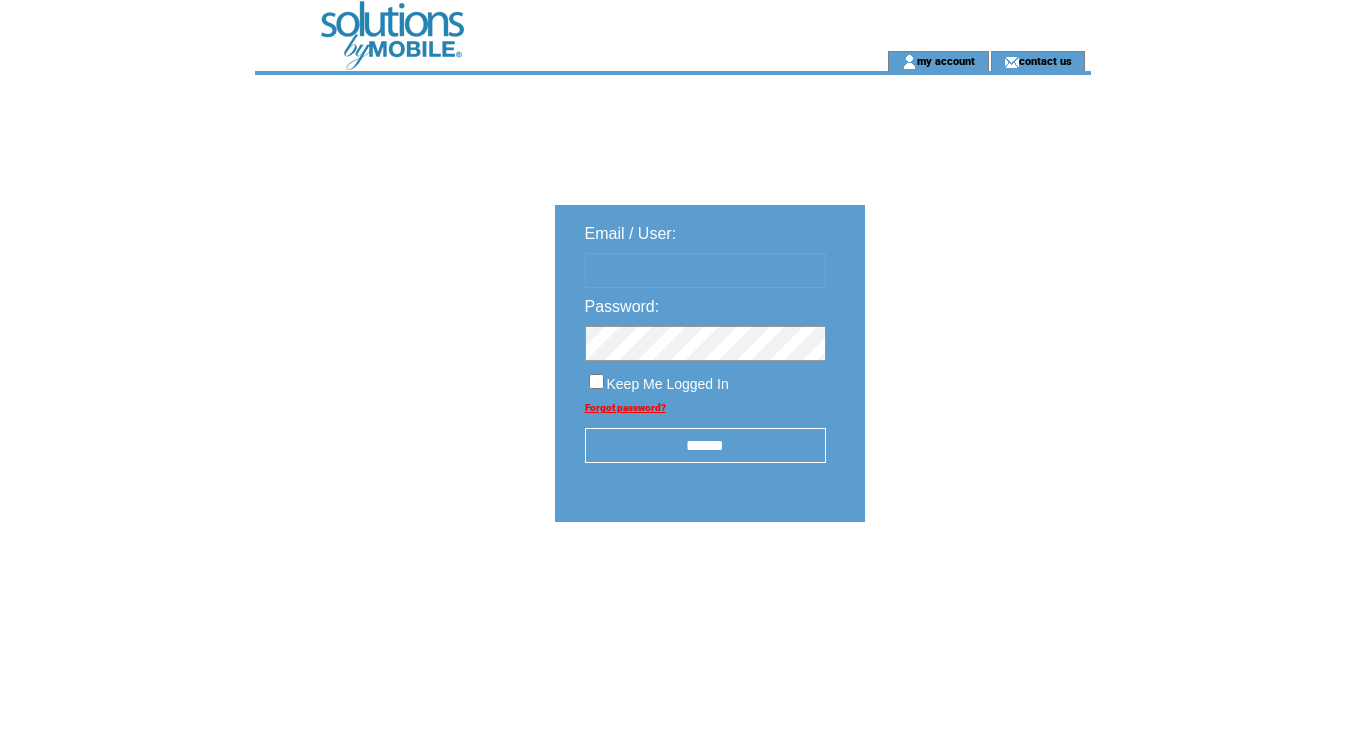 scroll, scrollTop: 0, scrollLeft: 0, axis: both 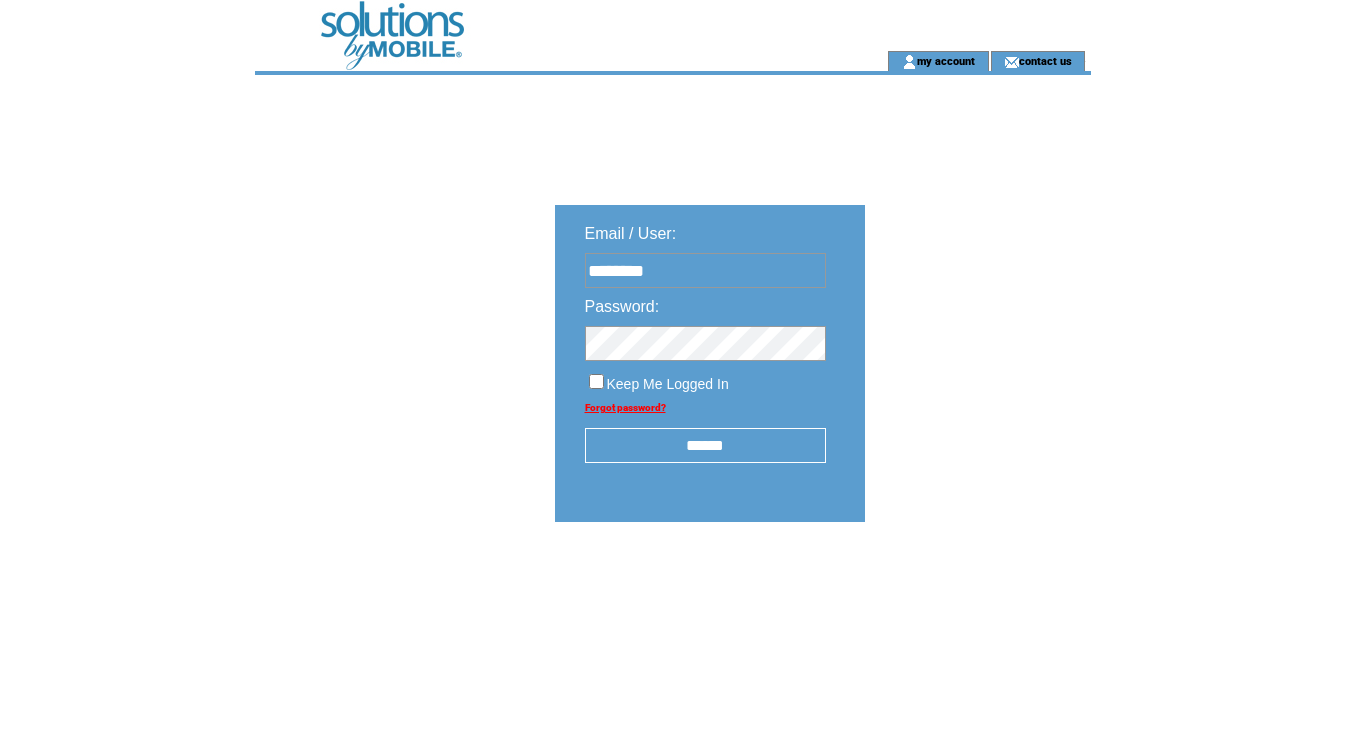 click on "******" at bounding box center (705, 445) 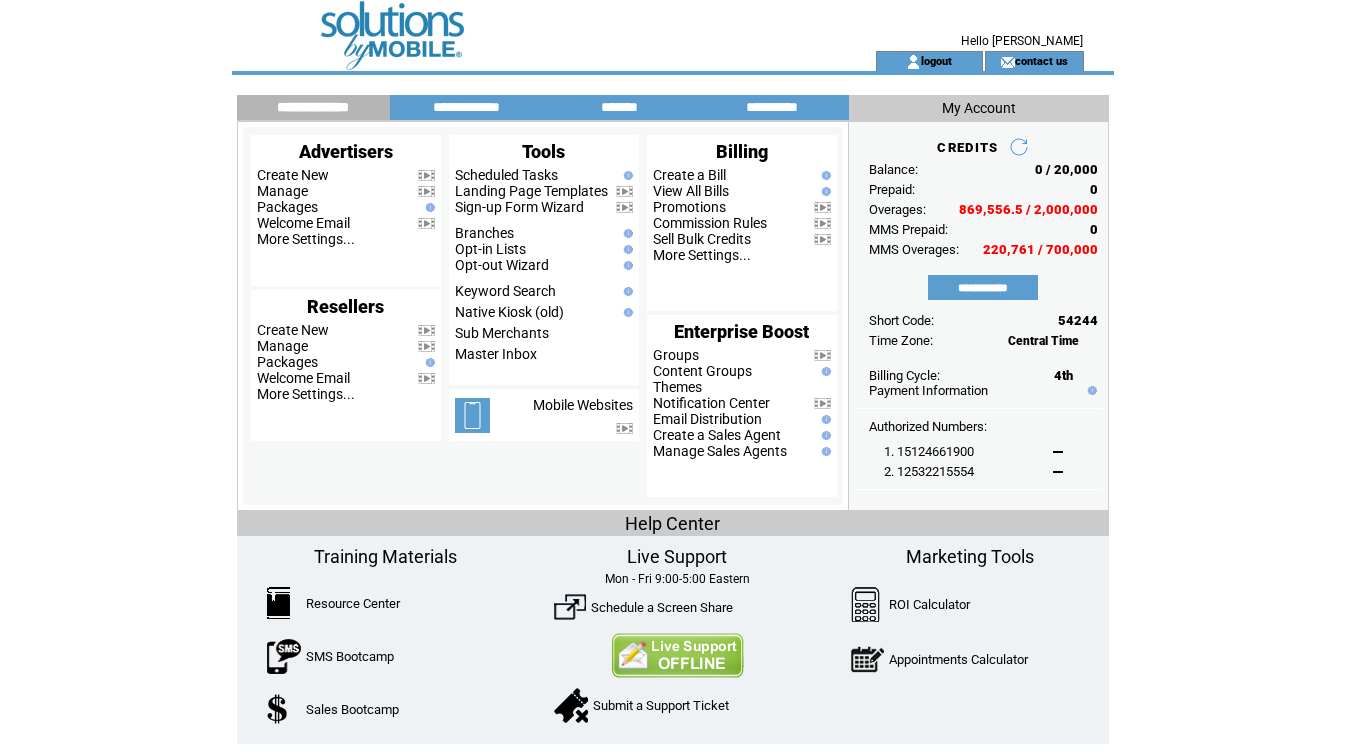 scroll, scrollTop: 0, scrollLeft: 0, axis: both 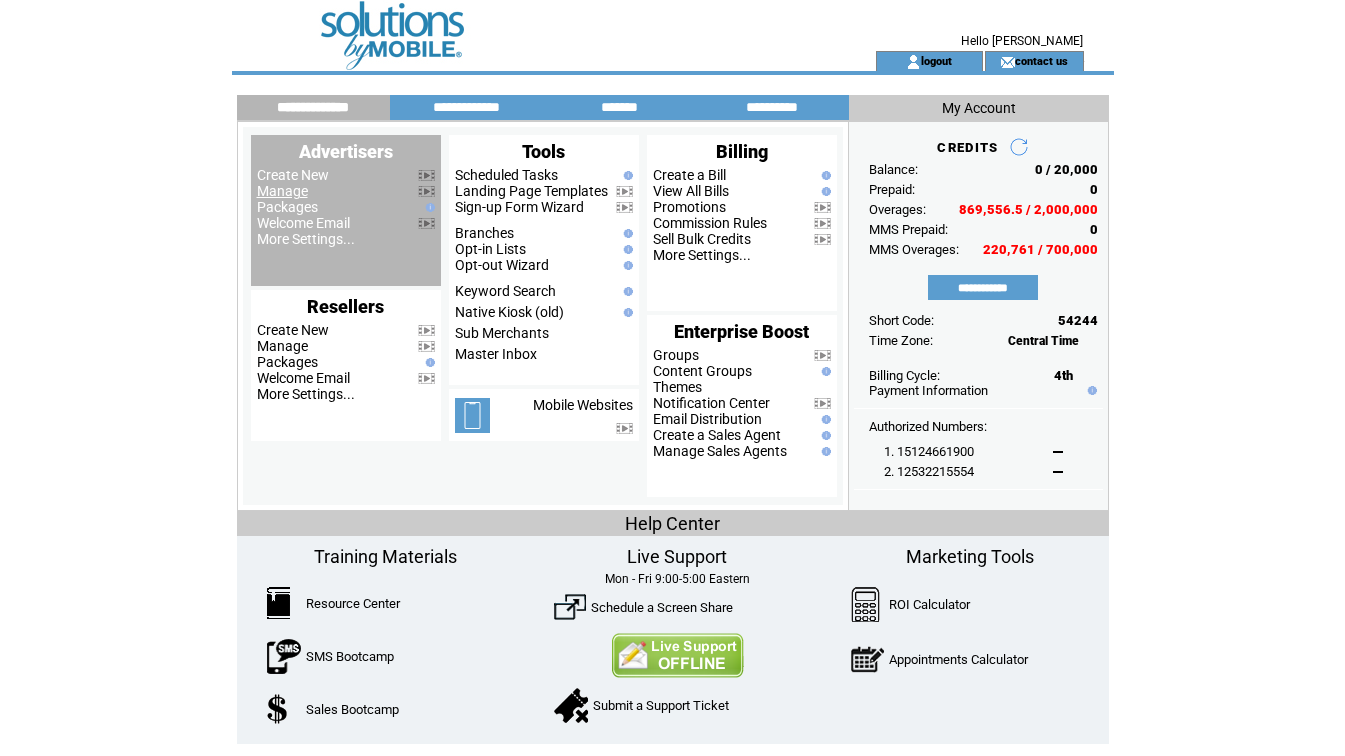 click on "Manage" at bounding box center (282, 191) 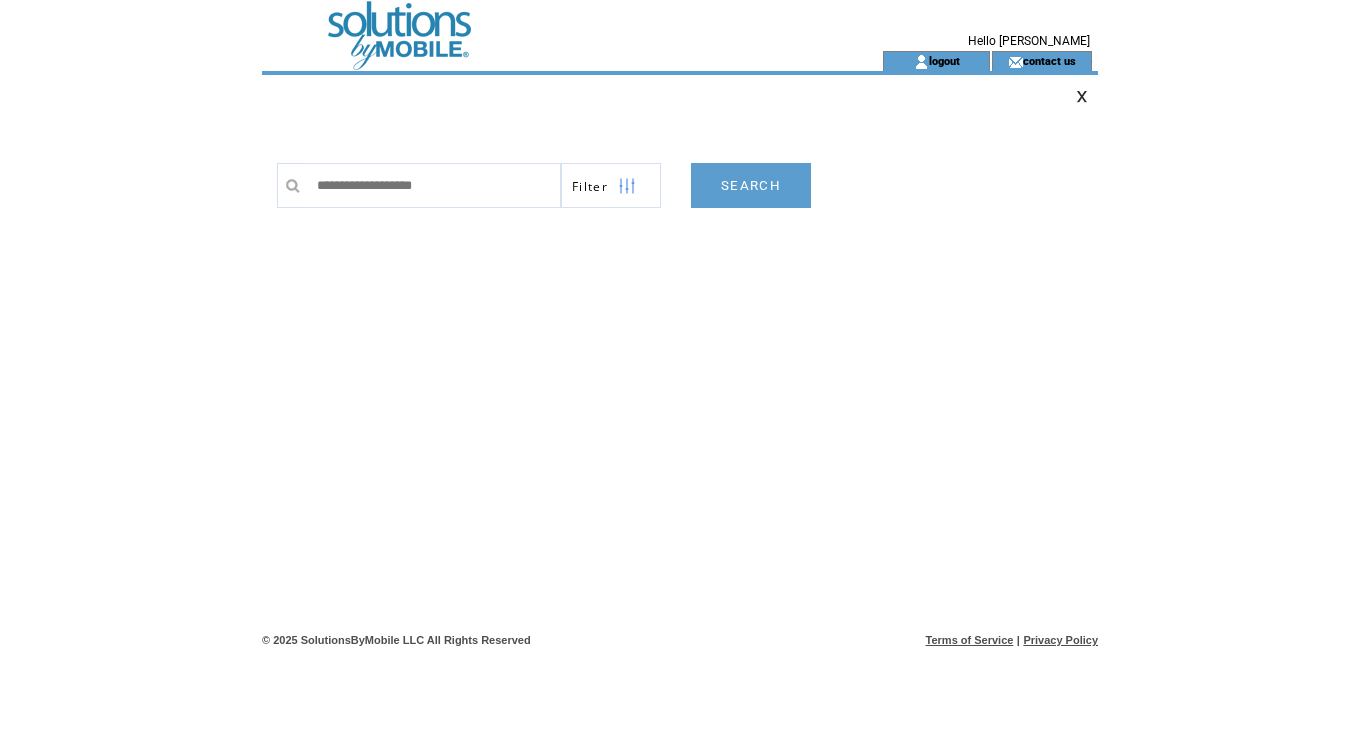 scroll, scrollTop: 0, scrollLeft: 0, axis: both 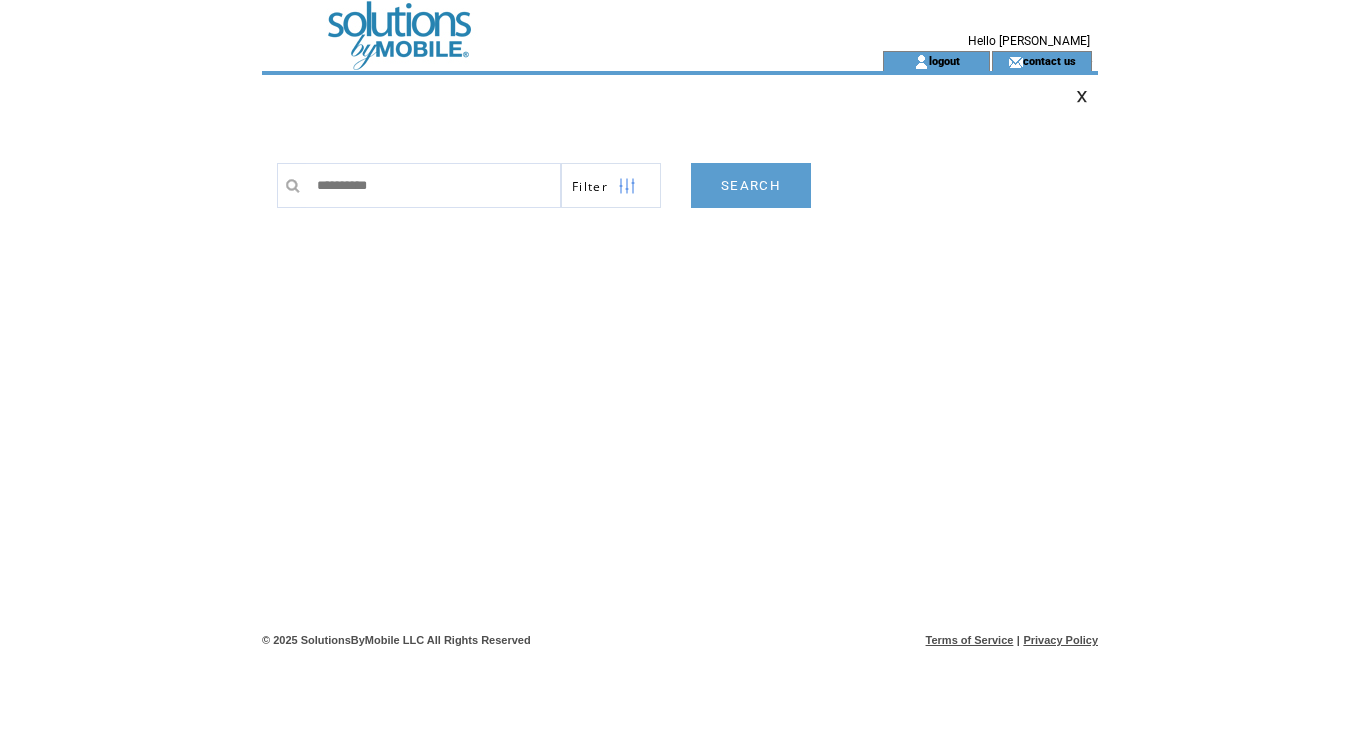 type on "**********" 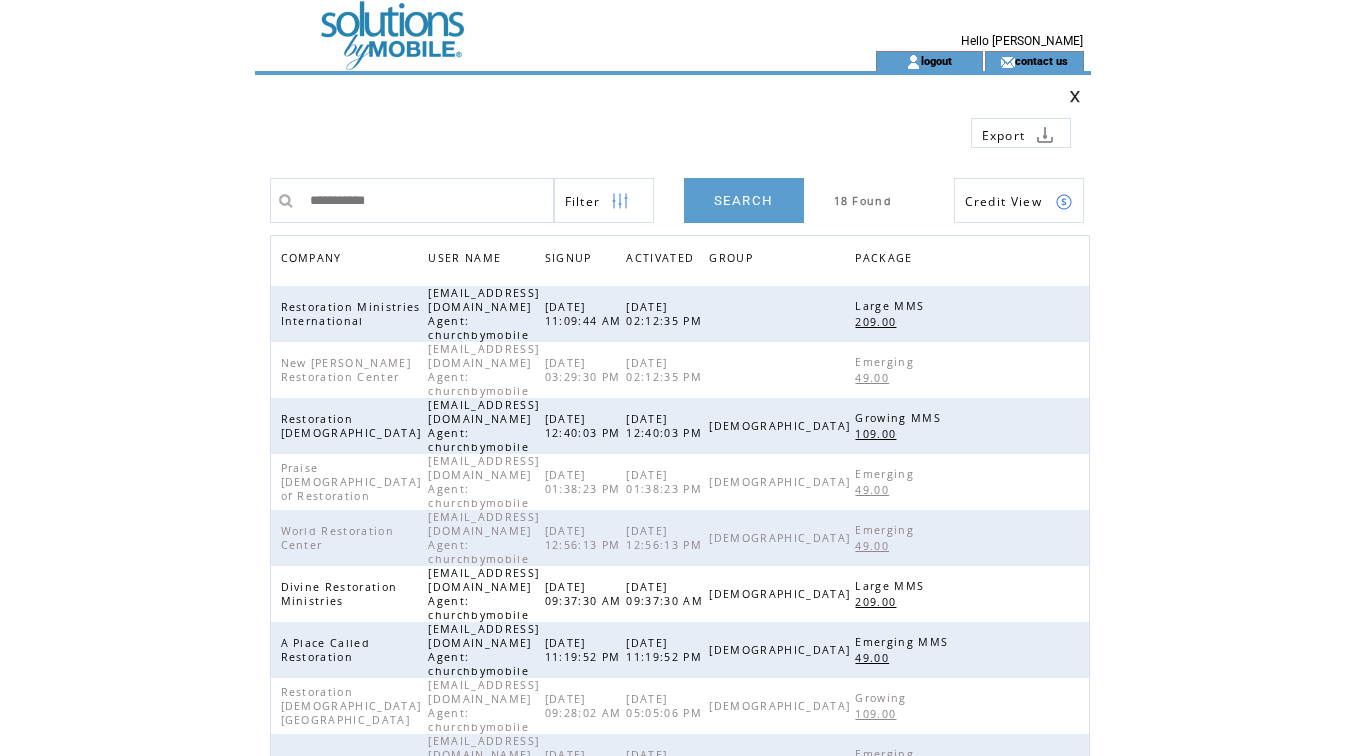 scroll, scrollTop: 0, scrollLeft: 0, axis: both 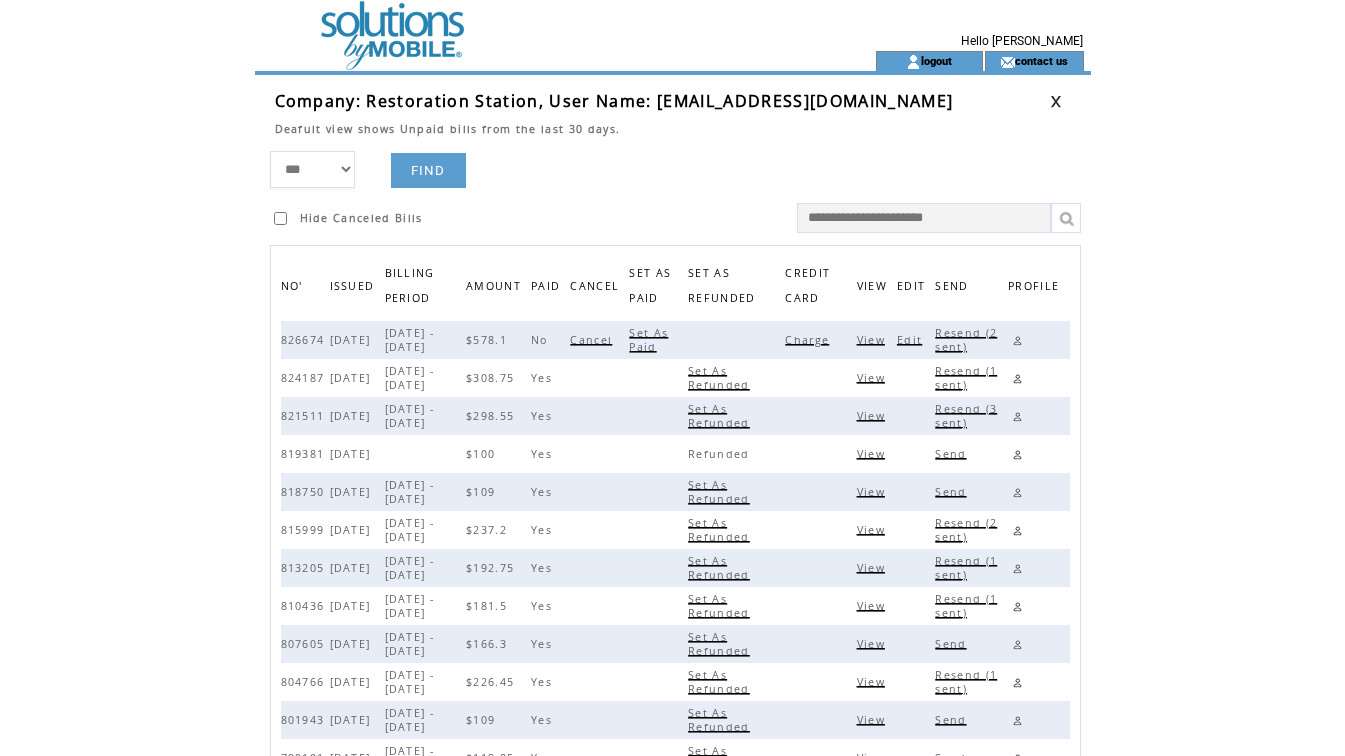 drag, startPoint x: 823, startPoint y: 340, endPoint x: 863, endPoint y: 357, distance: 43.462627 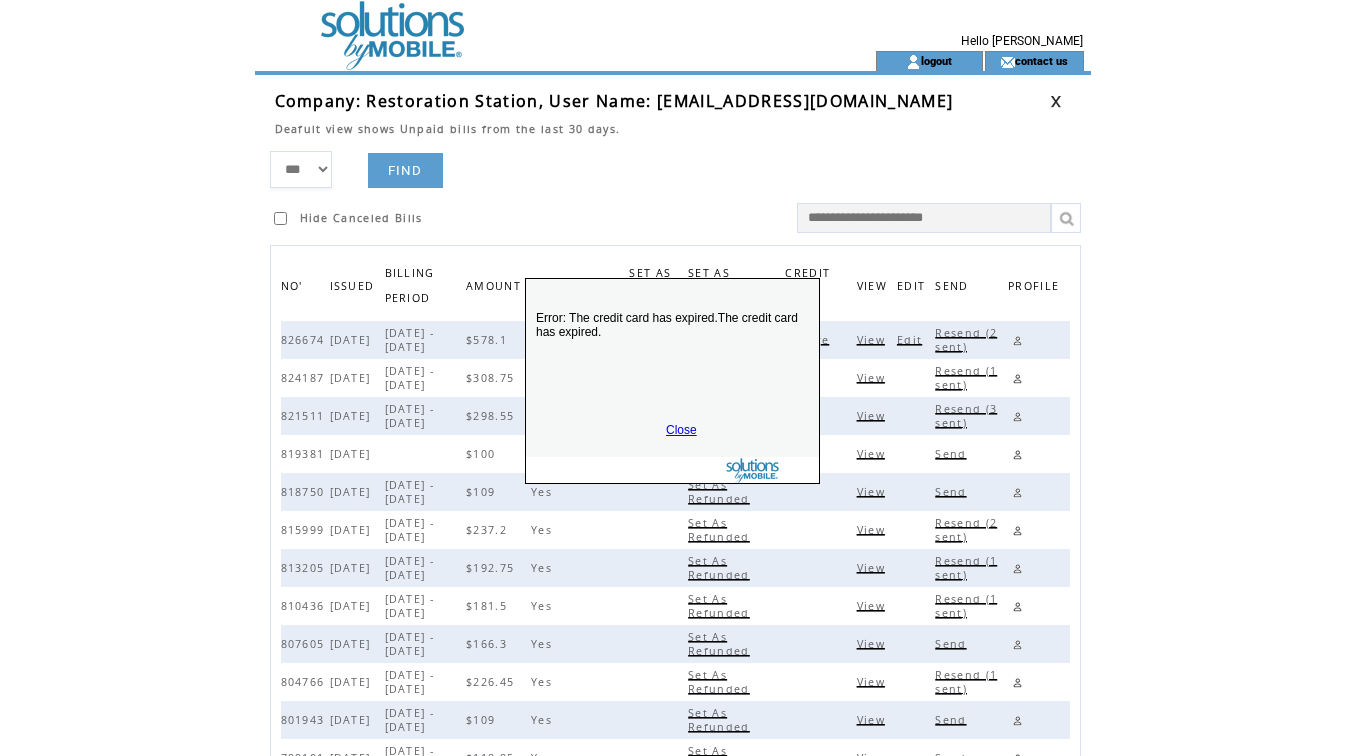 click on "Close" at bounding box center (681, 430) 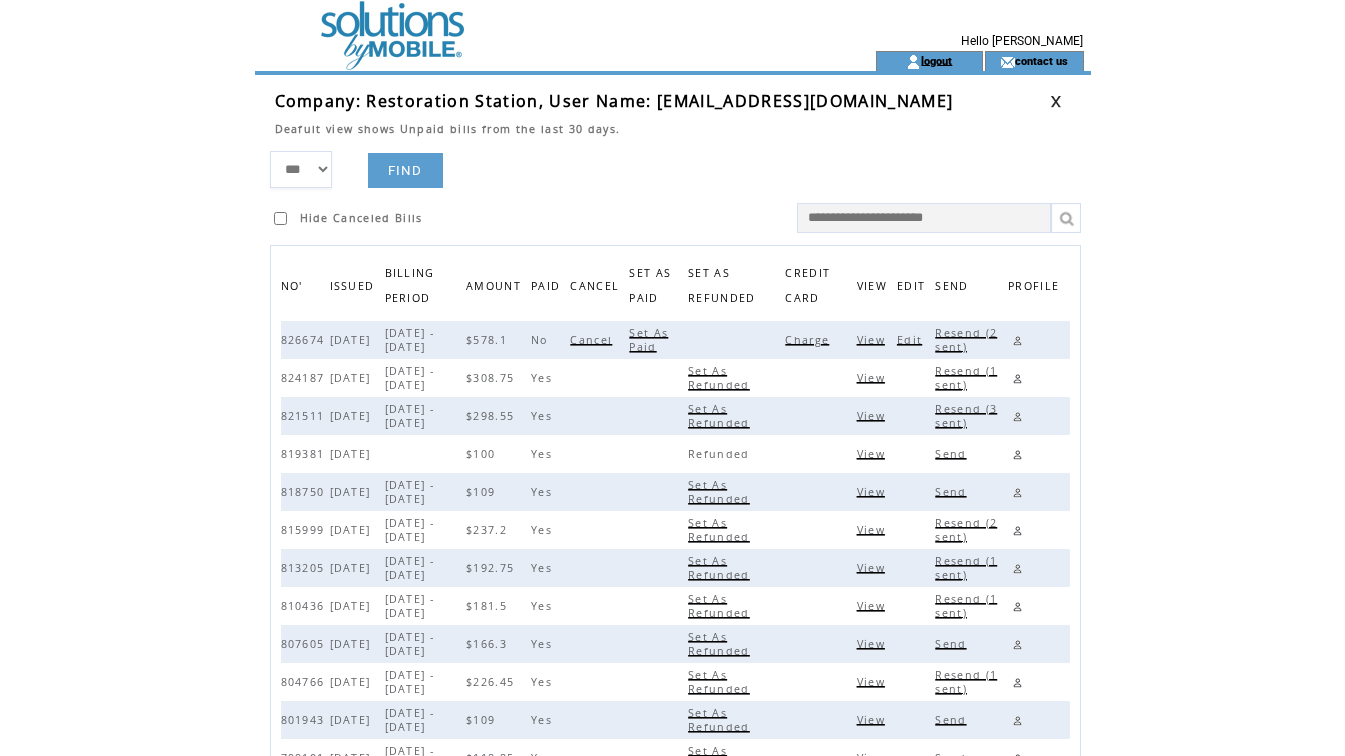 click on "logout" at bounding box center [936, 60] 